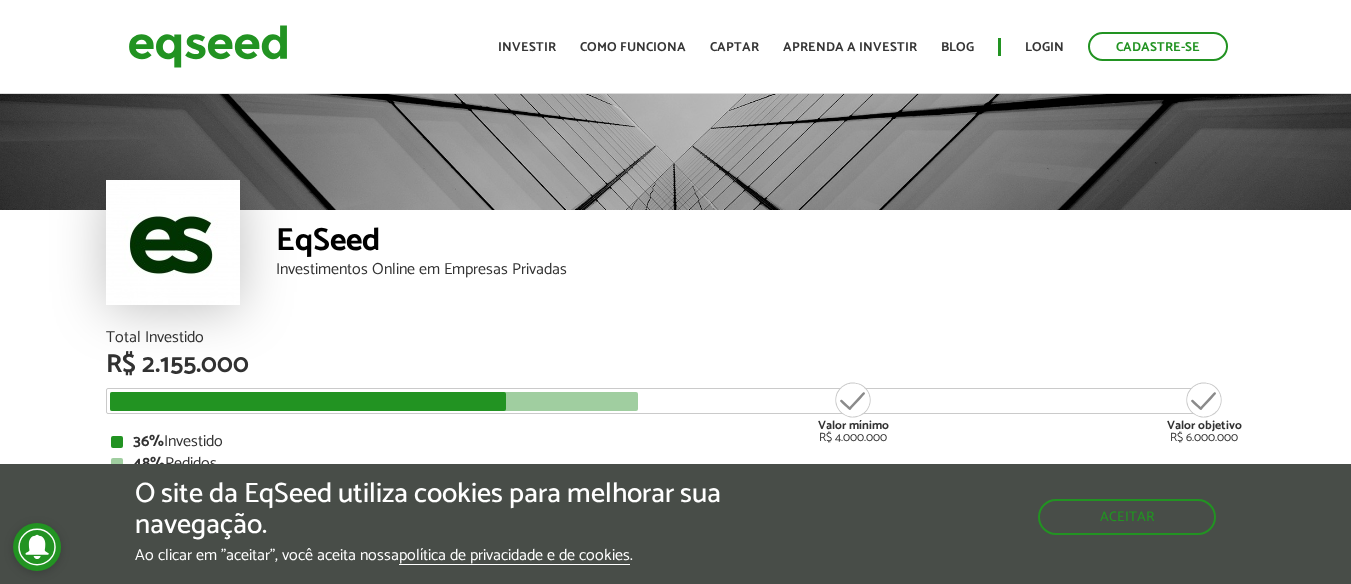scroll, scrollTop: 0, scrollLeft: 0, axis: both 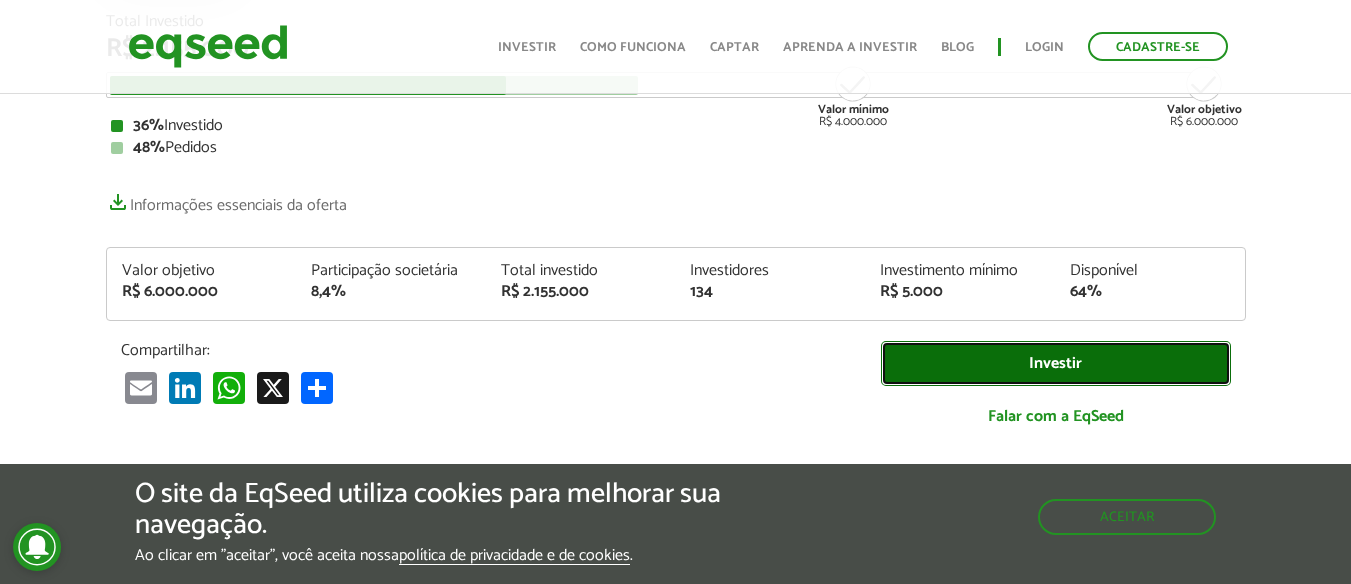 click on "Investir" at bounding box center (1056, 363) 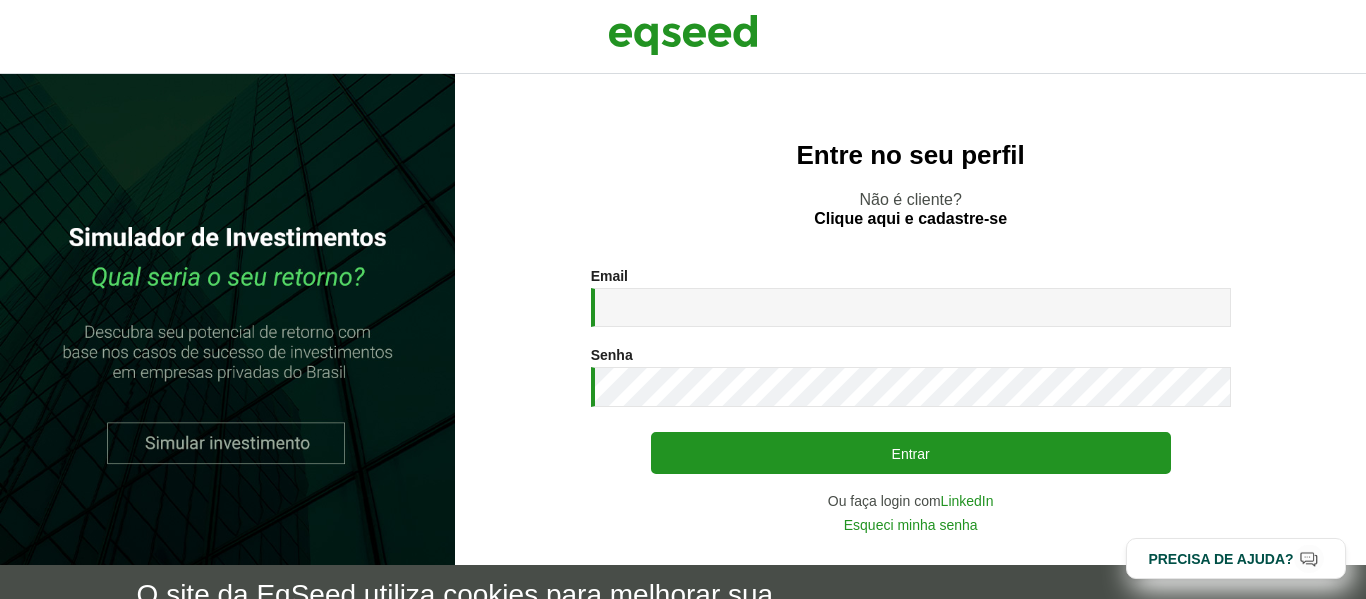 scroll, scrollTop: 0, scrollLeft: 0, axis: both 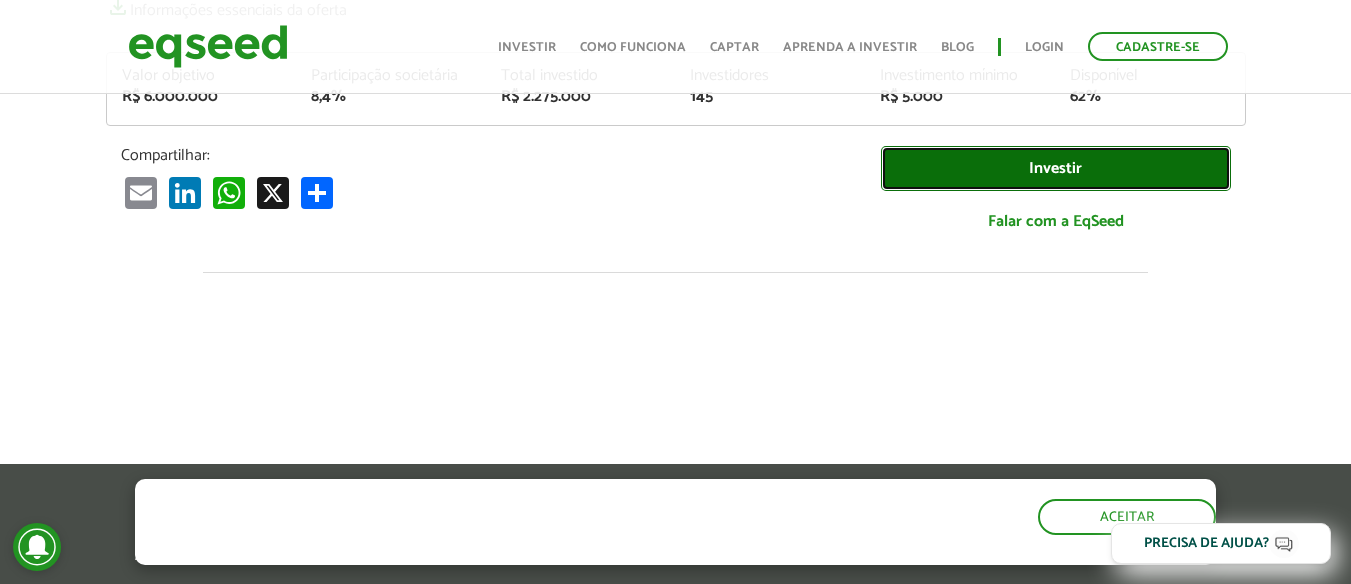 click on "Investir" at bounding box center [1056, 168] 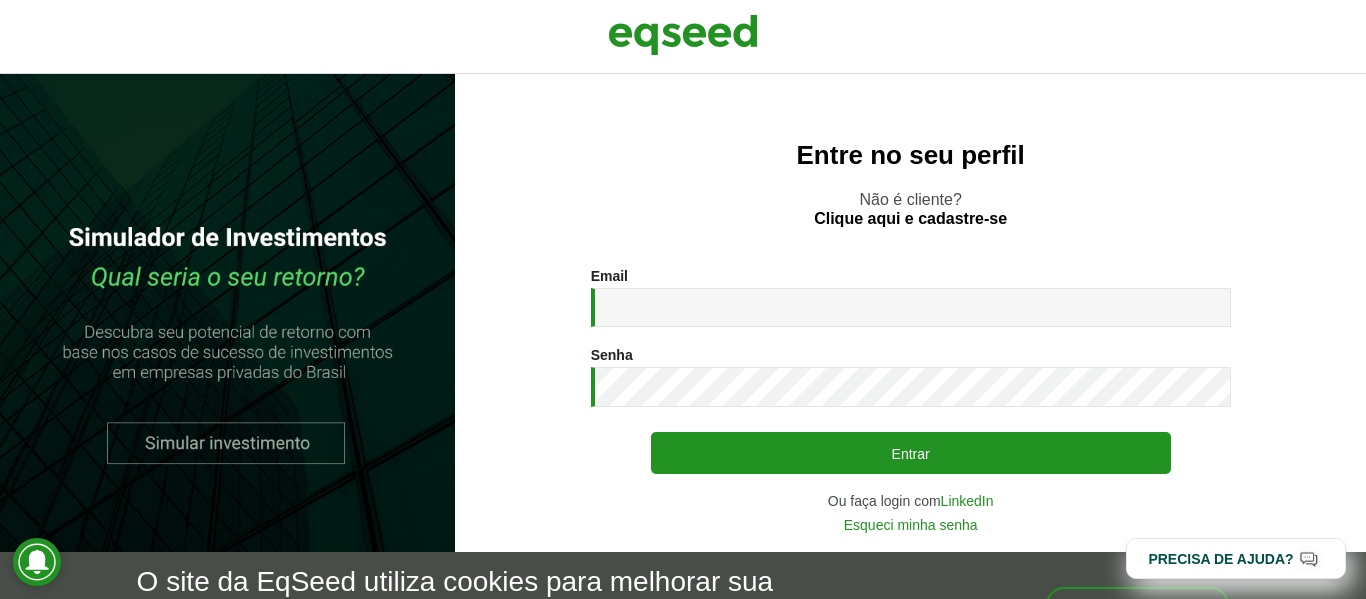 scroll, scrollTop: 0, scrollLeft: 0, axis: both 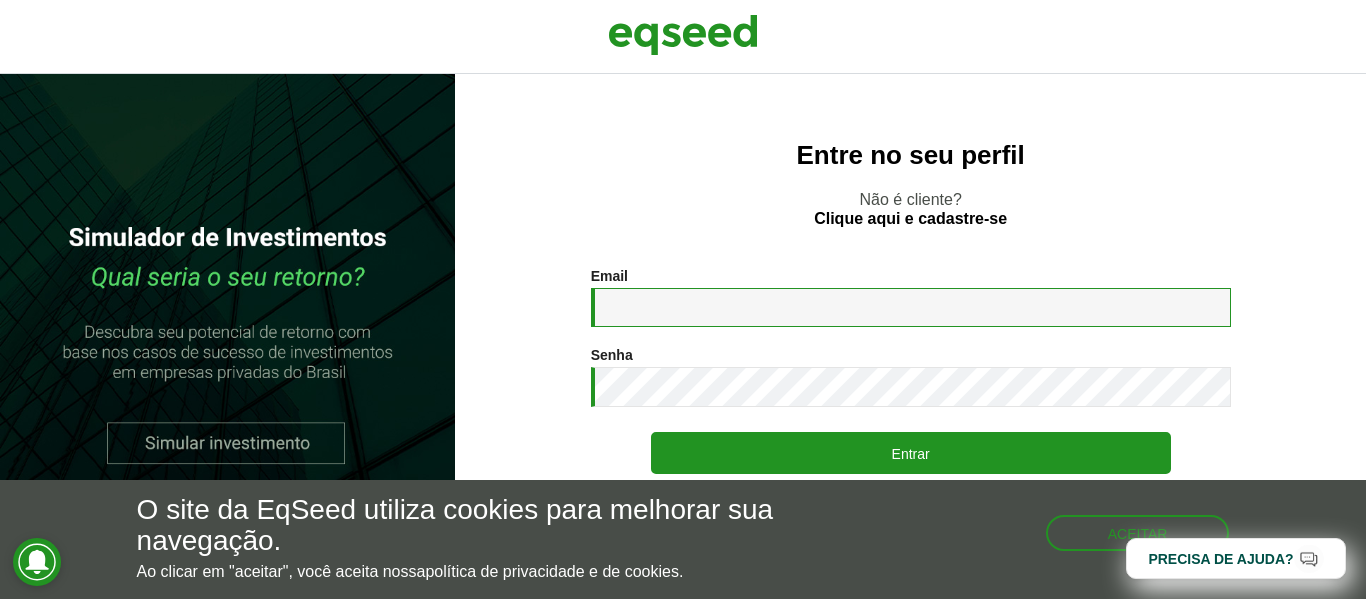 click on "Email  *" at bounding box center [911, 307] 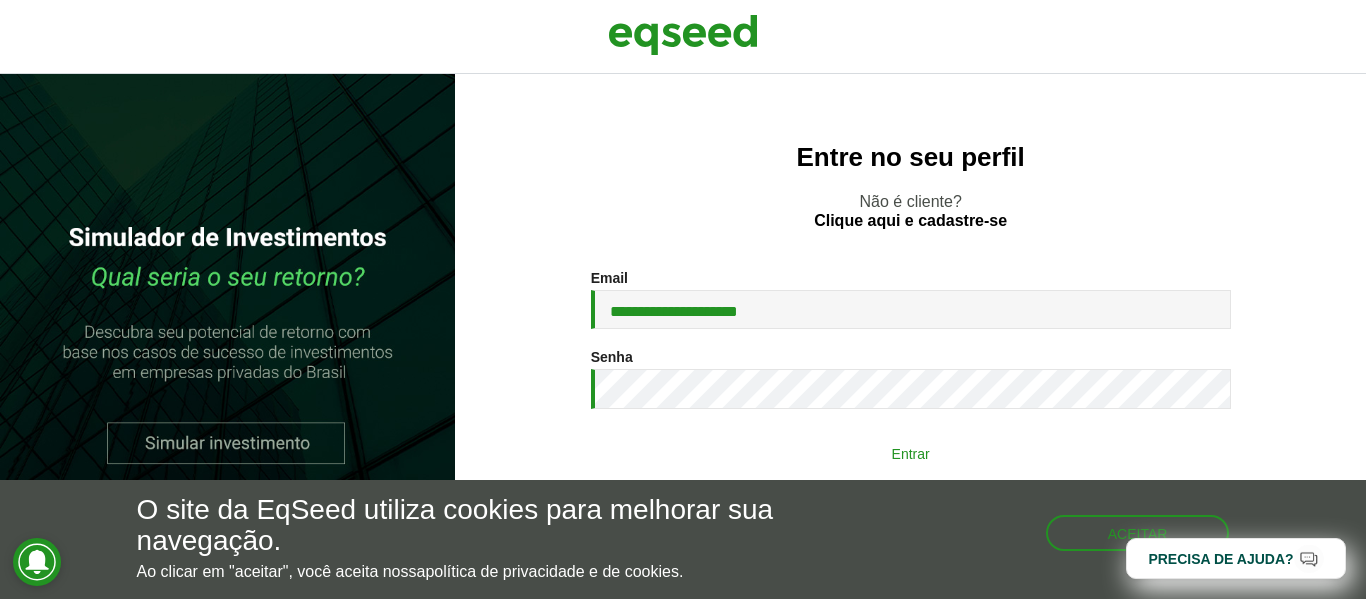 click on "Entrar" at bounding box center [911, 453] 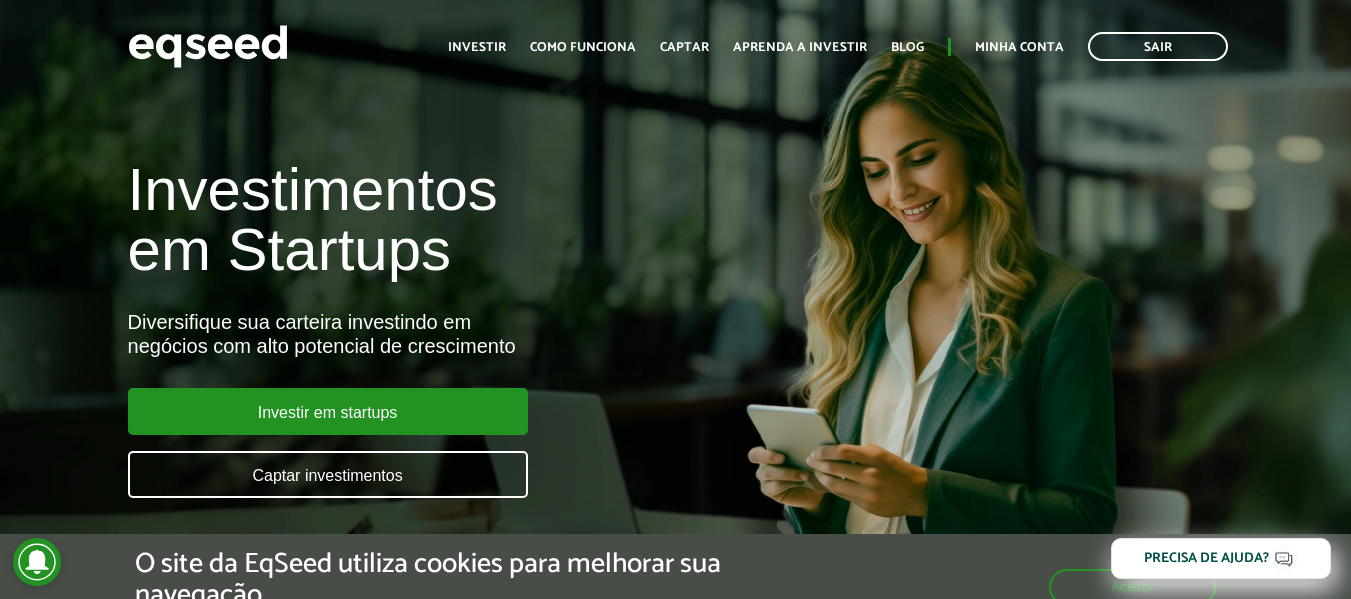 scroll, scrollTop: 0, scrollLeft: 0, axis: both 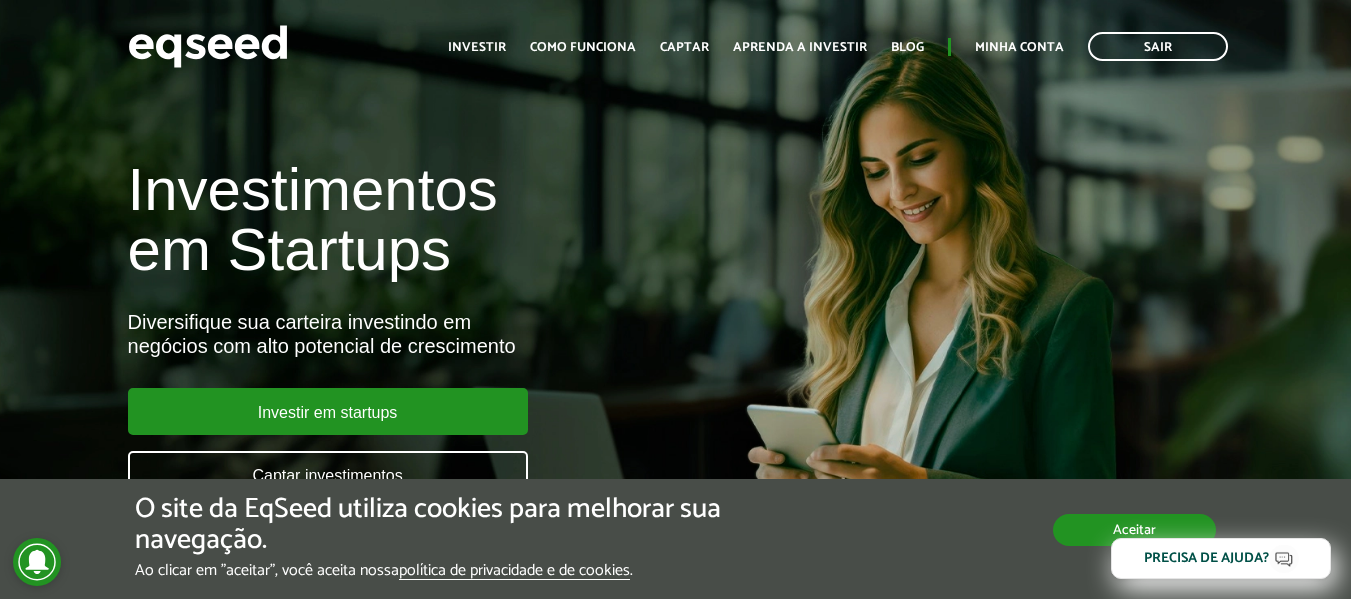 click on "Aceitar" at bounding box center (1134, 530) 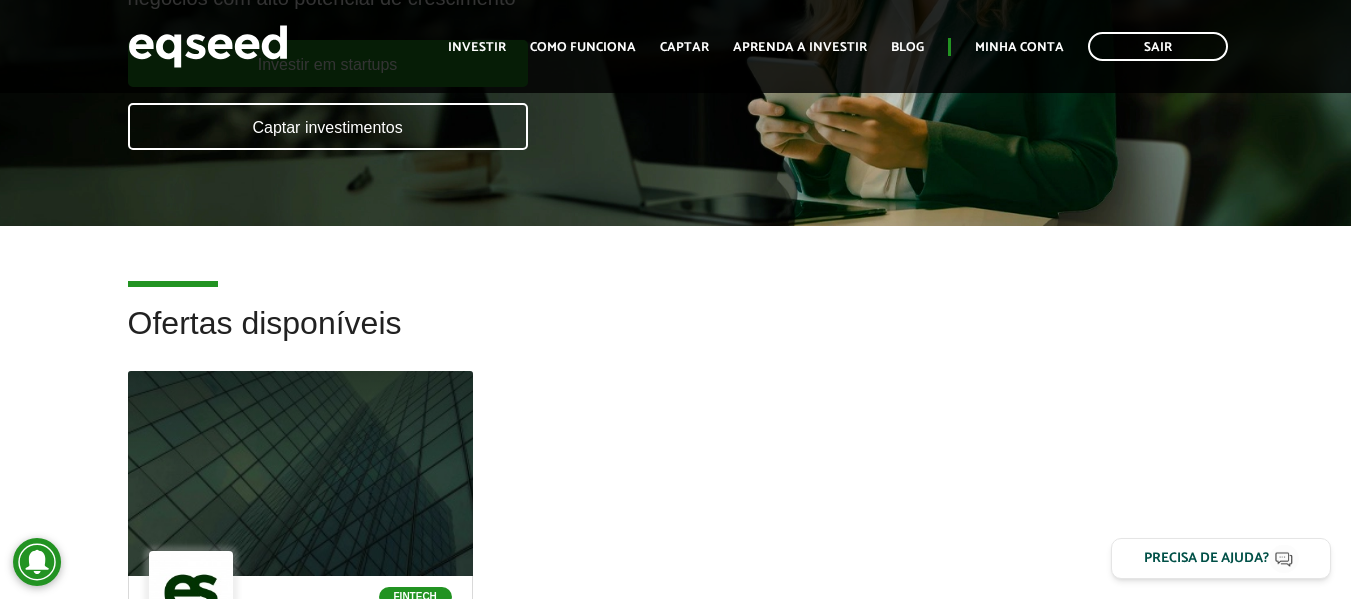 scroll, scrollTop: 747, scrollLeft: 0, axis: vertical 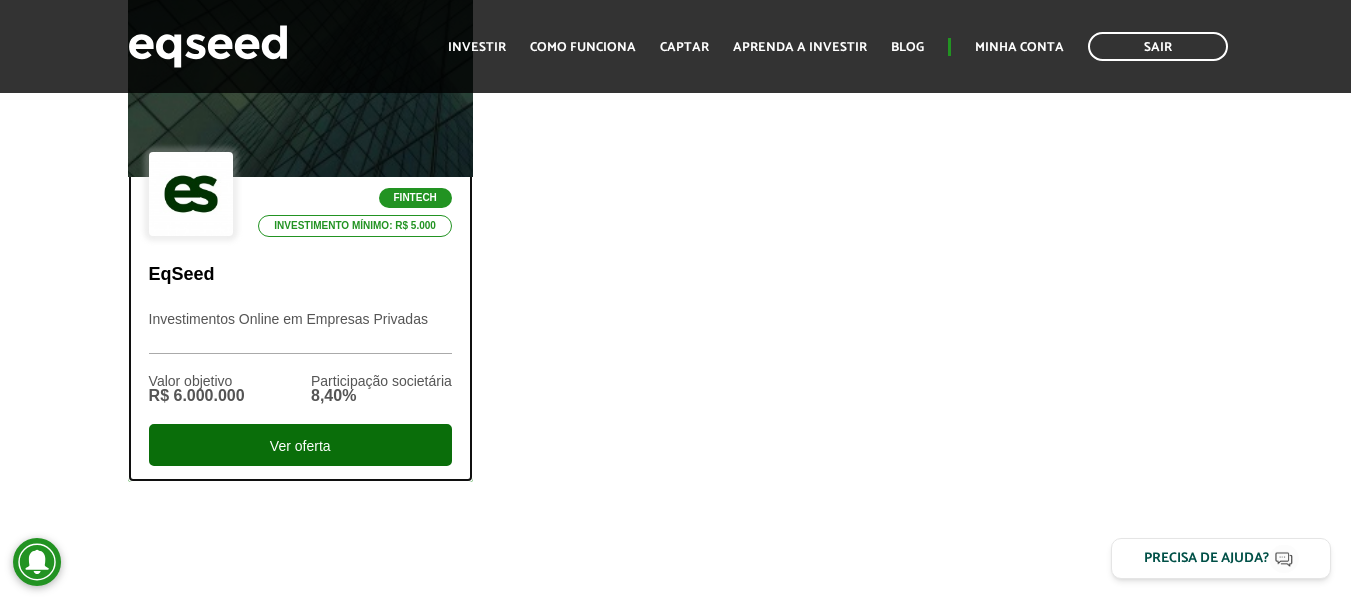 click on "Ver oferta" at bounding box center [300, 445] 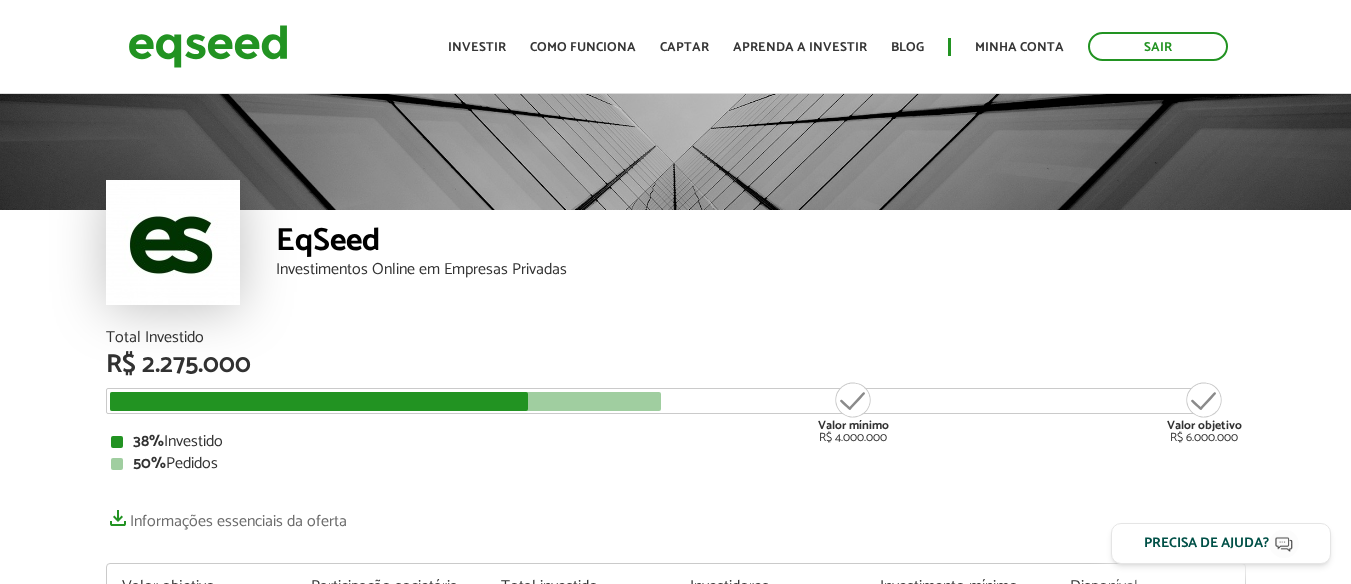 scroll, scrollTop: 0, scrollLeft: 0, axis: both 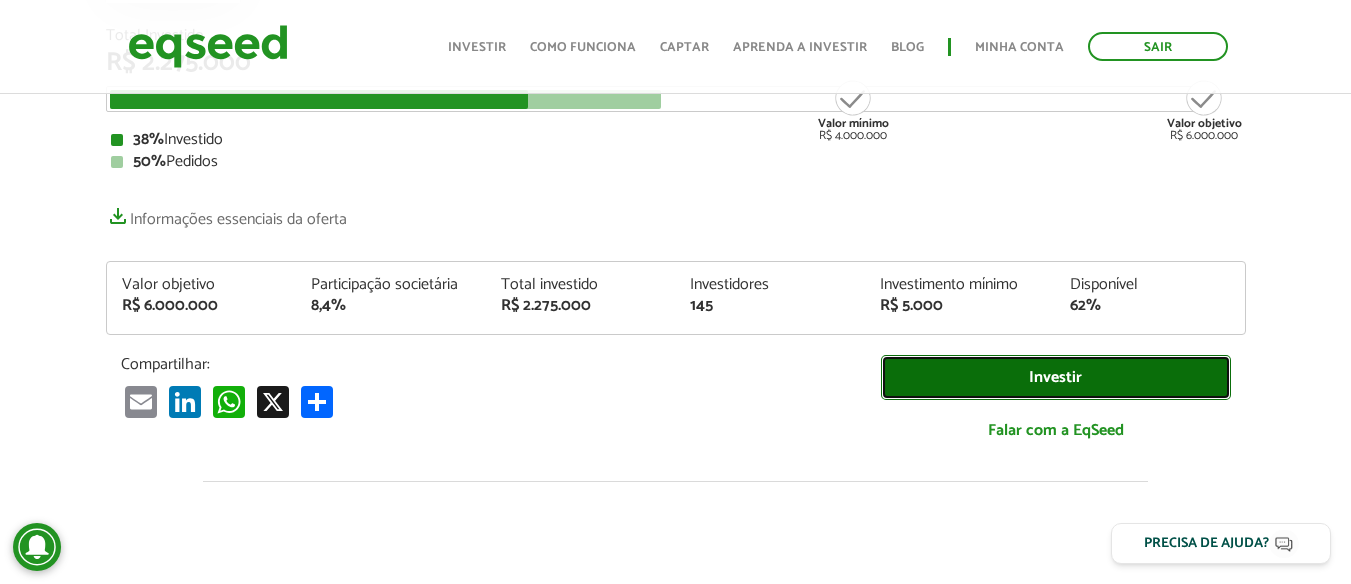 click on "Investir" at bounding box center [1056, 377] 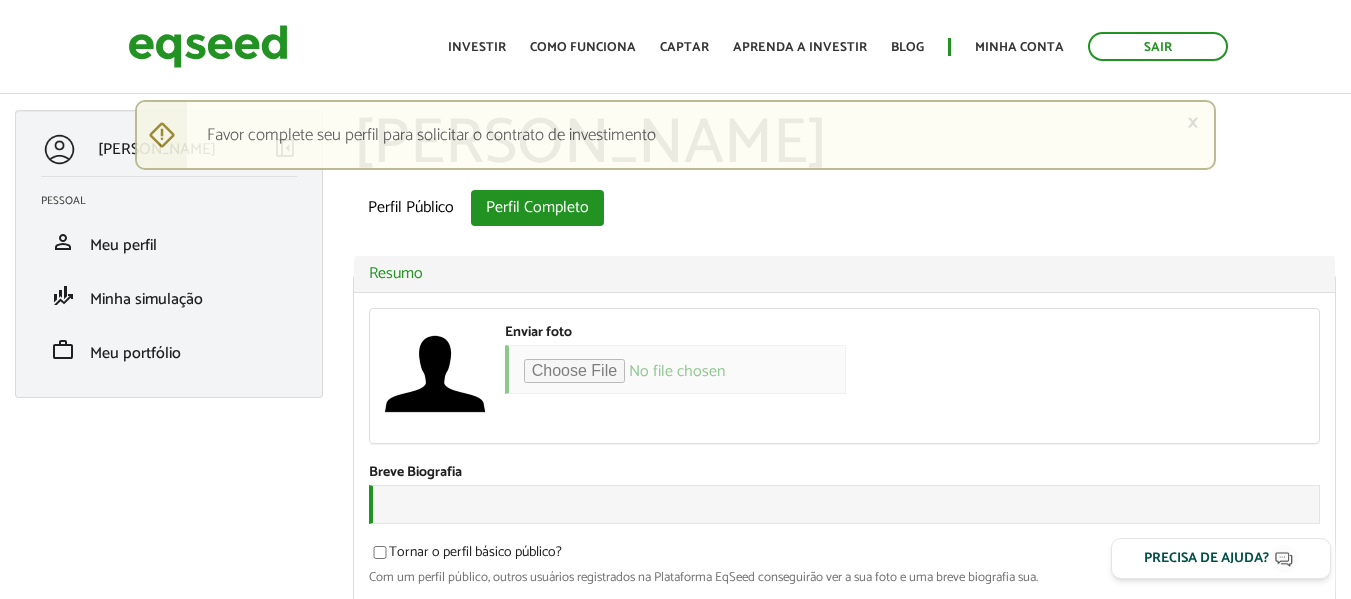 scroll, scrollTop: 0, scrollLeft: 0, axis: both 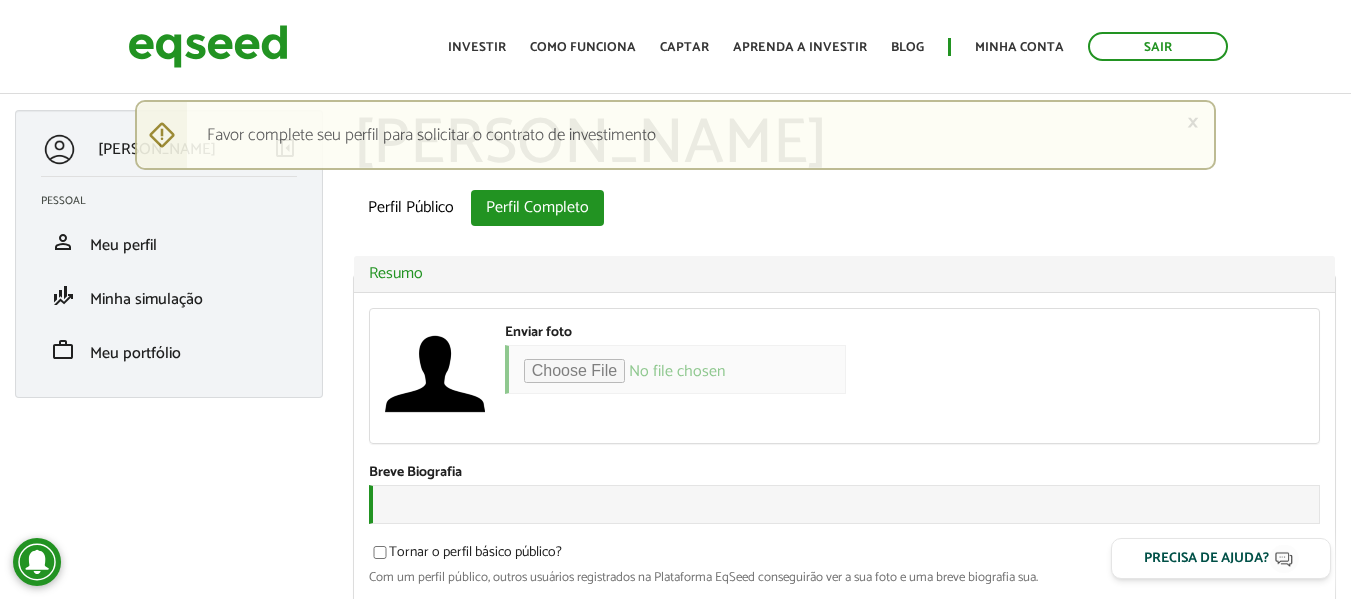 drag, startPoint x: 1365, startPoint y: 49, endPoint x: 1327, endPoint y: 25, distance: 44.94441 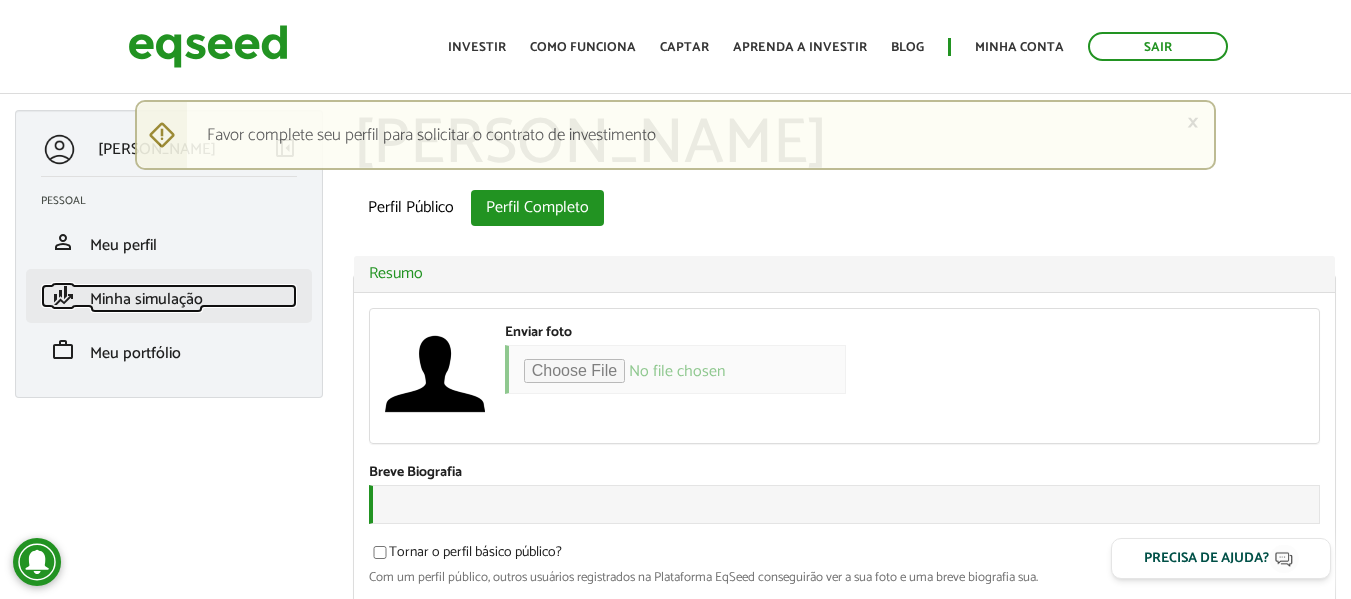 click on "Minha simulação" at bounding box center (146, 299) 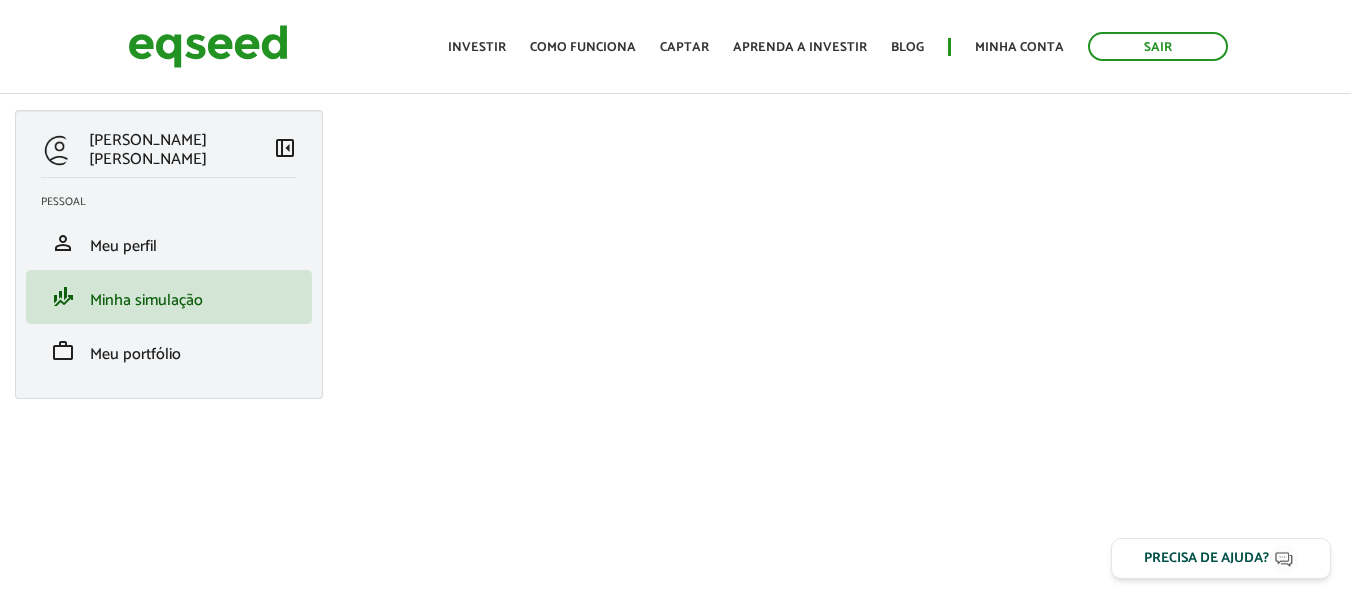 scroll, scrollTop: 0, scrollLeft: 0, axis: both 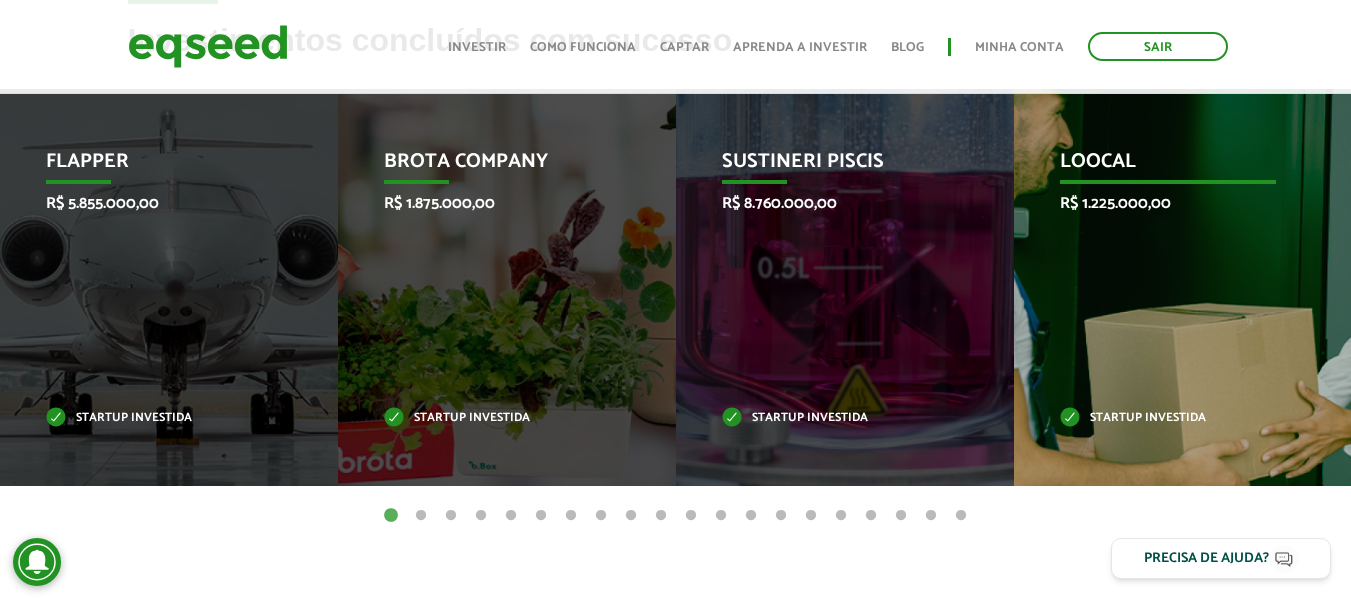 click on "Loocal
R$ 1.225.000,00
Startup investida" at bounding box center [1168, 287] 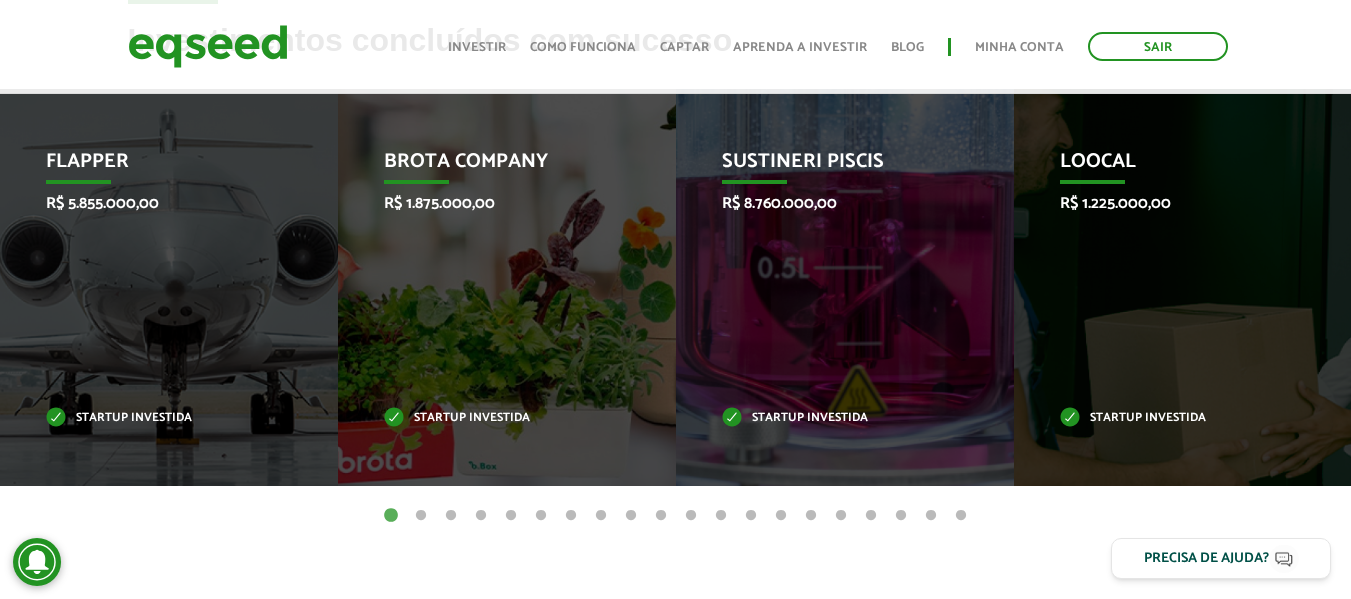 click on "2" at bounding box center (421, 516) 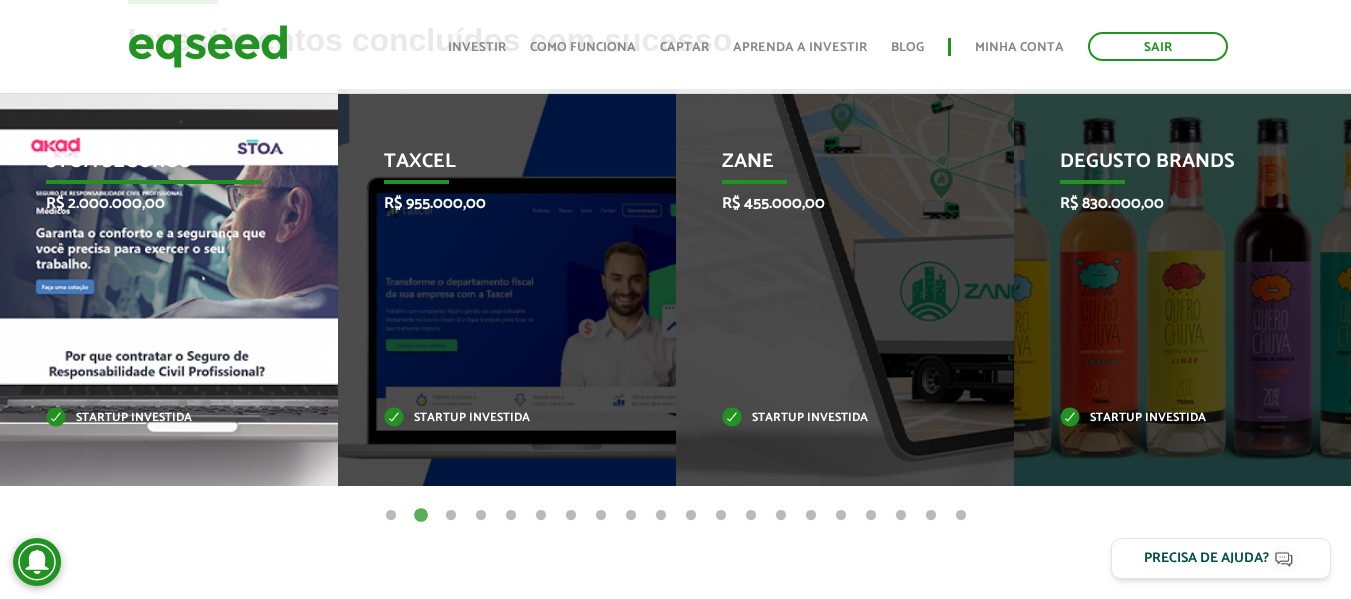 click on "STOA Seguros
R$ 2.000.000,00
Startup investida" at bounding box center [154, 287] 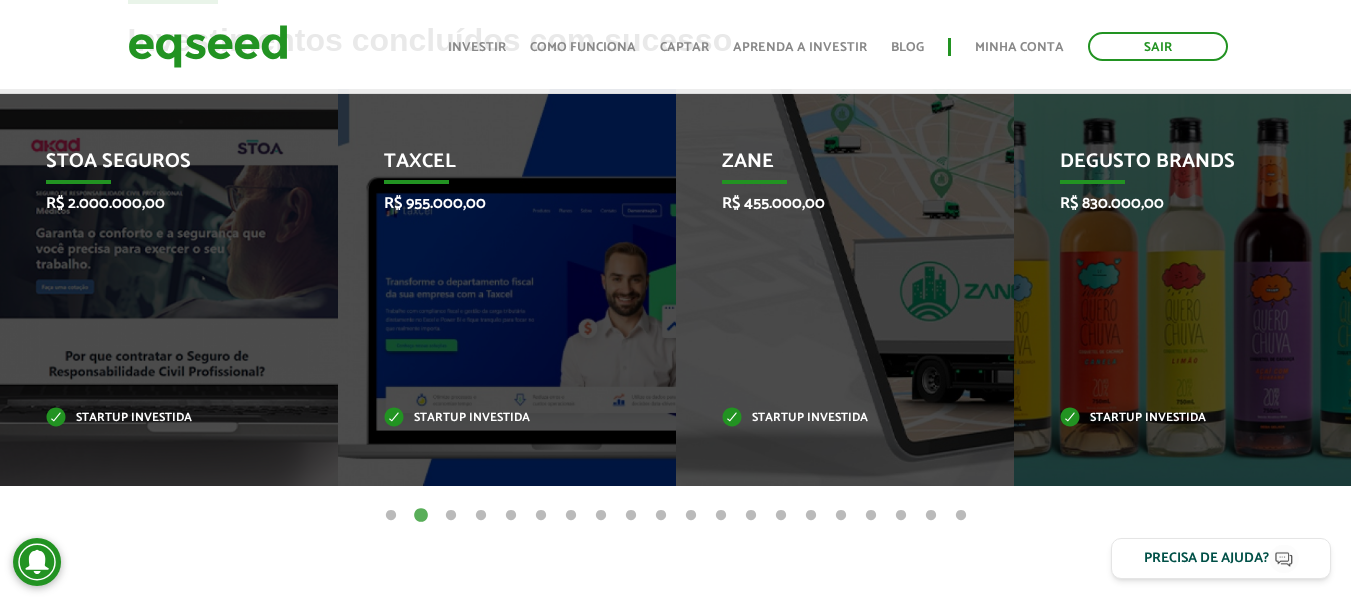click on "3" at bounding box center (451, 516) 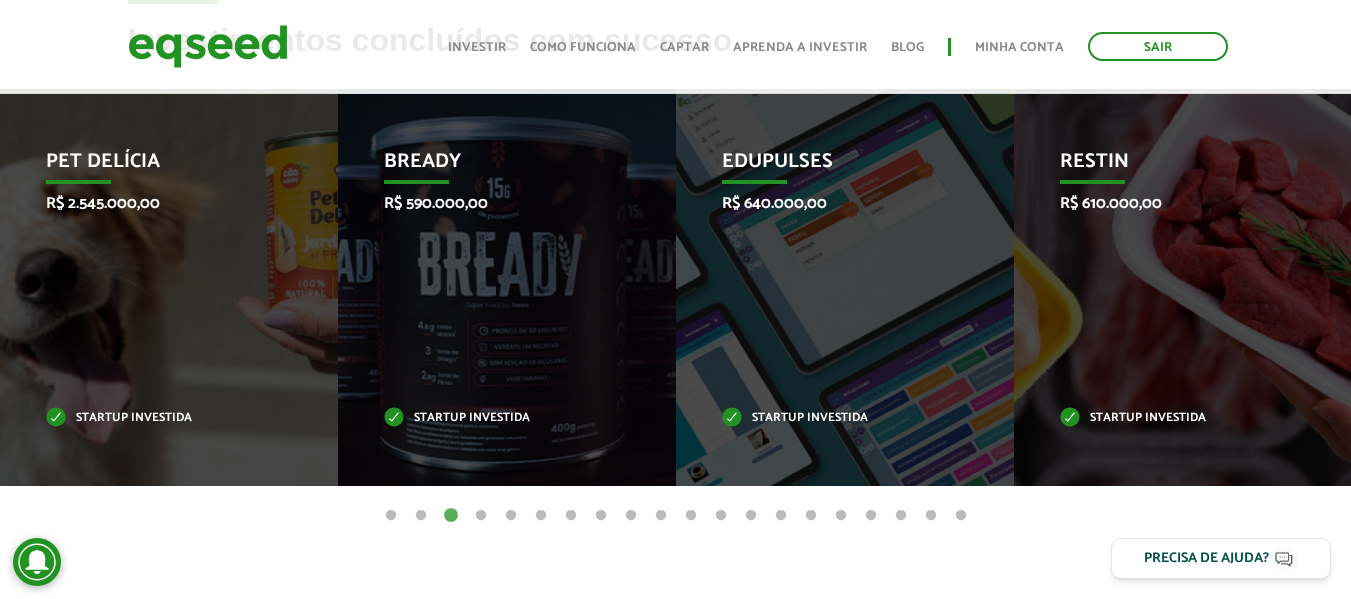 click on "4" at bounding box center [481, 516] 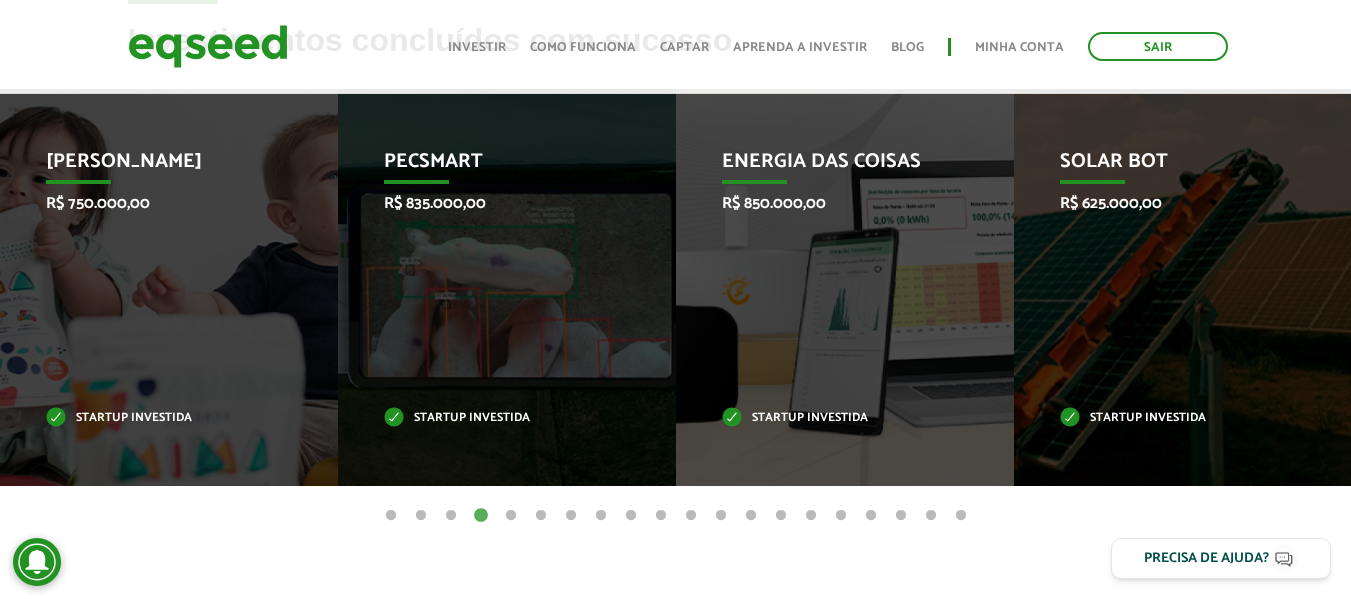 click on "5" at bounding box center (511, 516) 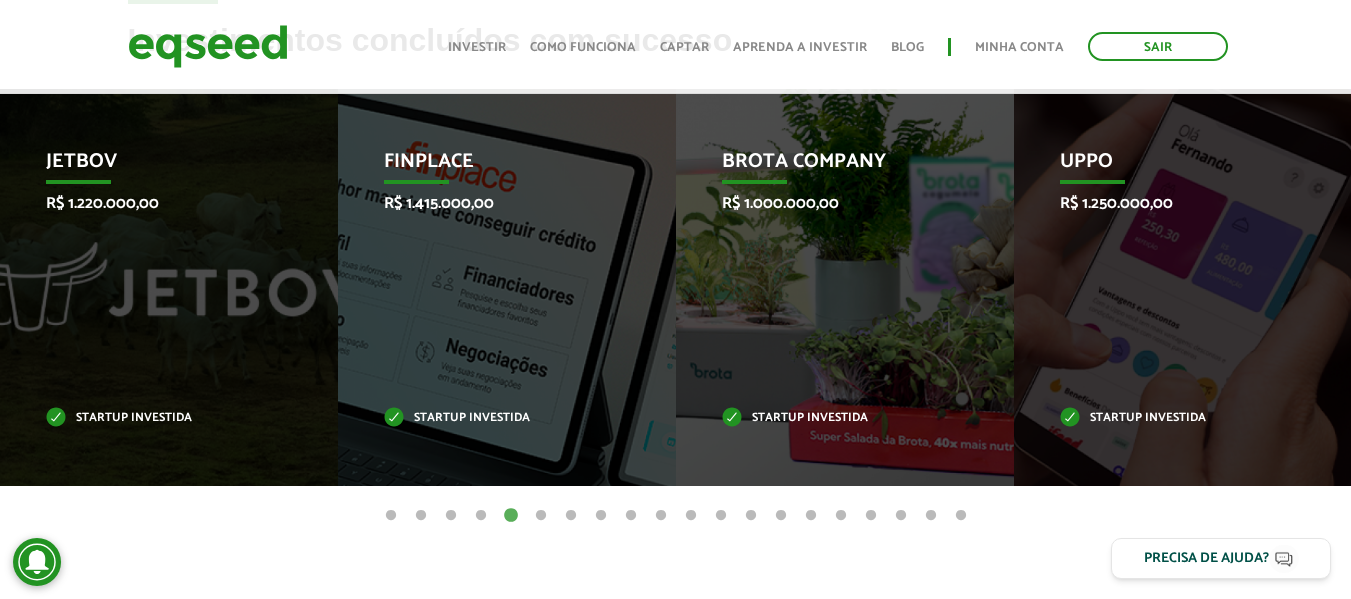 click on "Invoop
R$ 250.000,00
Startup investida
Prosumir
R$ 300.000,00
Startup investida
Me Passa Aí
R$ 250.000,00
Startup investida
Kokar
R$ 300.000,00
Startup investida
Flapper
R$ 5.855.000,00
Startup investida
Brota Company
R$ 1.875.000,00
Startup investida
Sustineri Piscis
R$ 8.760.000,00
Zane" at bounding box center [675, 302] 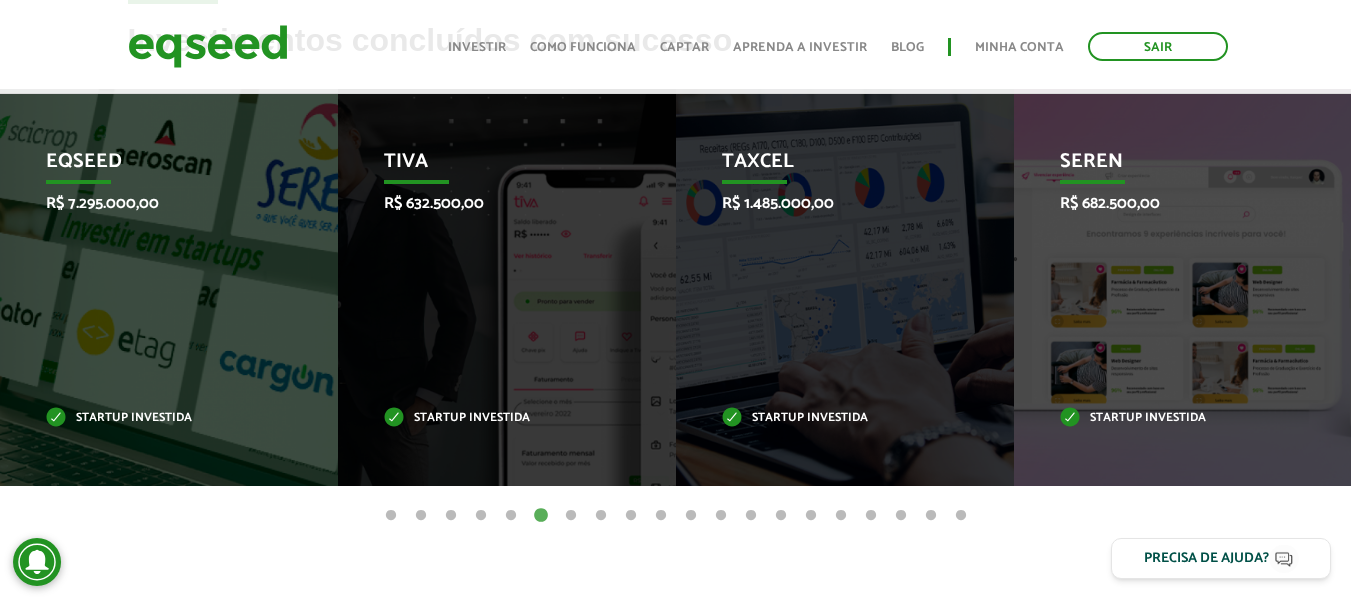 click on "7" at bounding box center (571, 516) 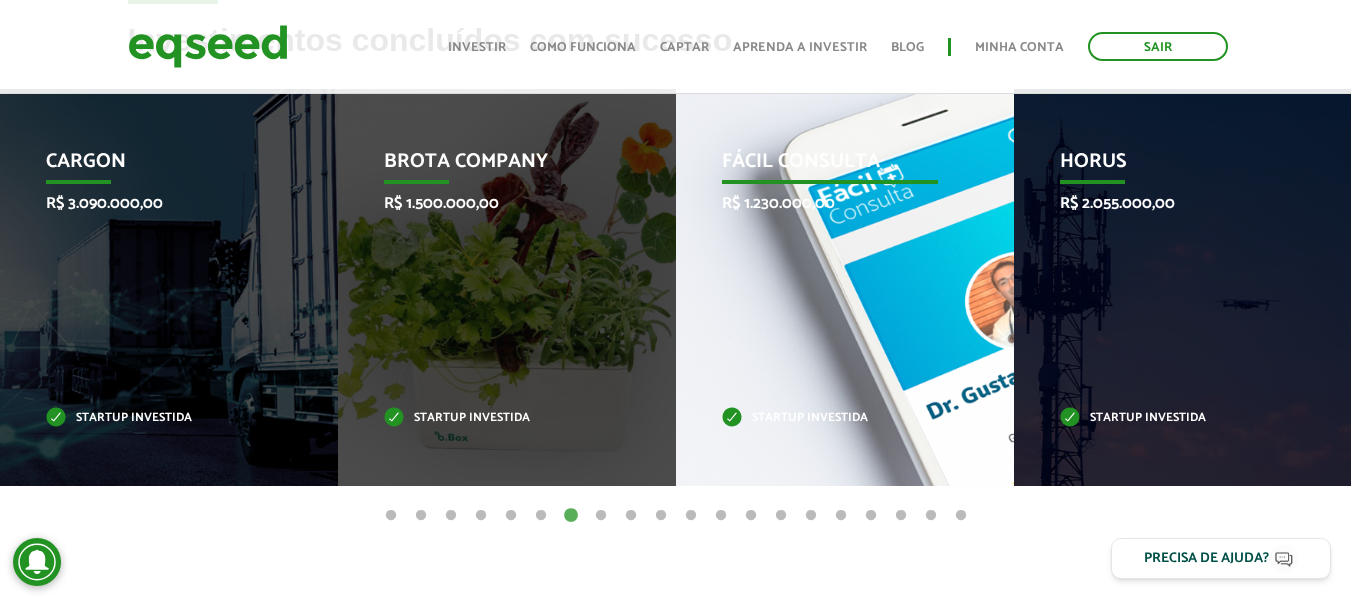 click on "Fácil Consulta" at bounding box center [830, 167] 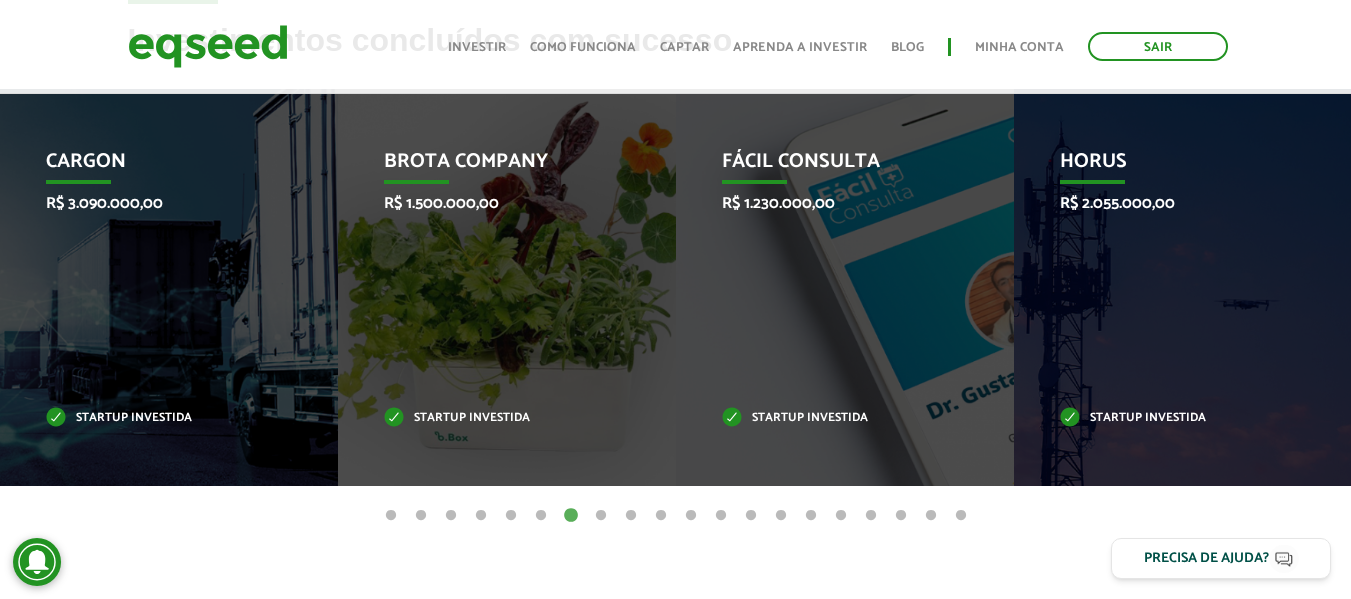 click on "8" at bounding box center (601, 516) 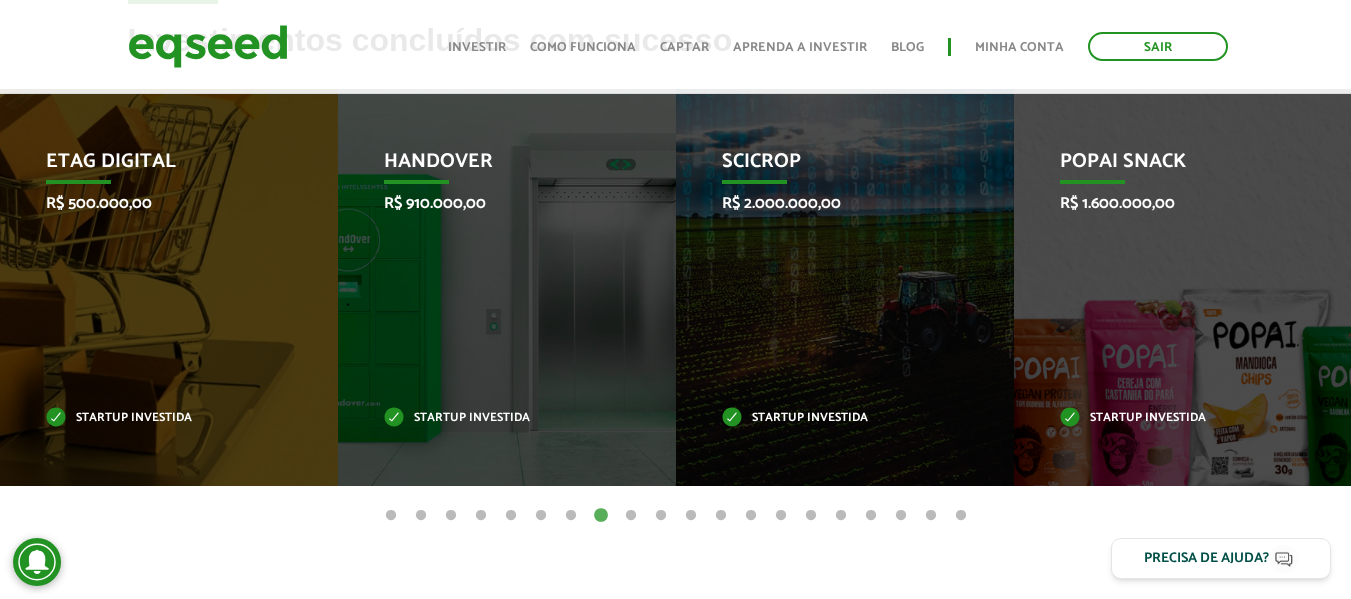 click on "9" at bounding box center (631, 516) 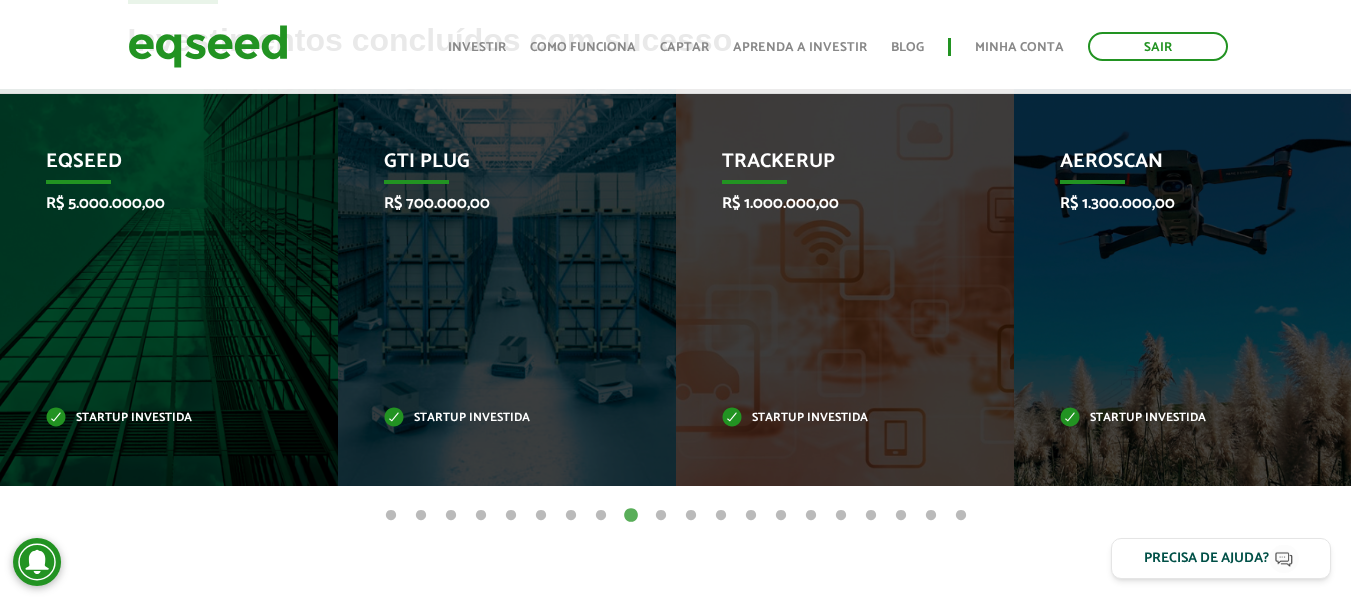 click on "10" at bounding box center (661, 516) 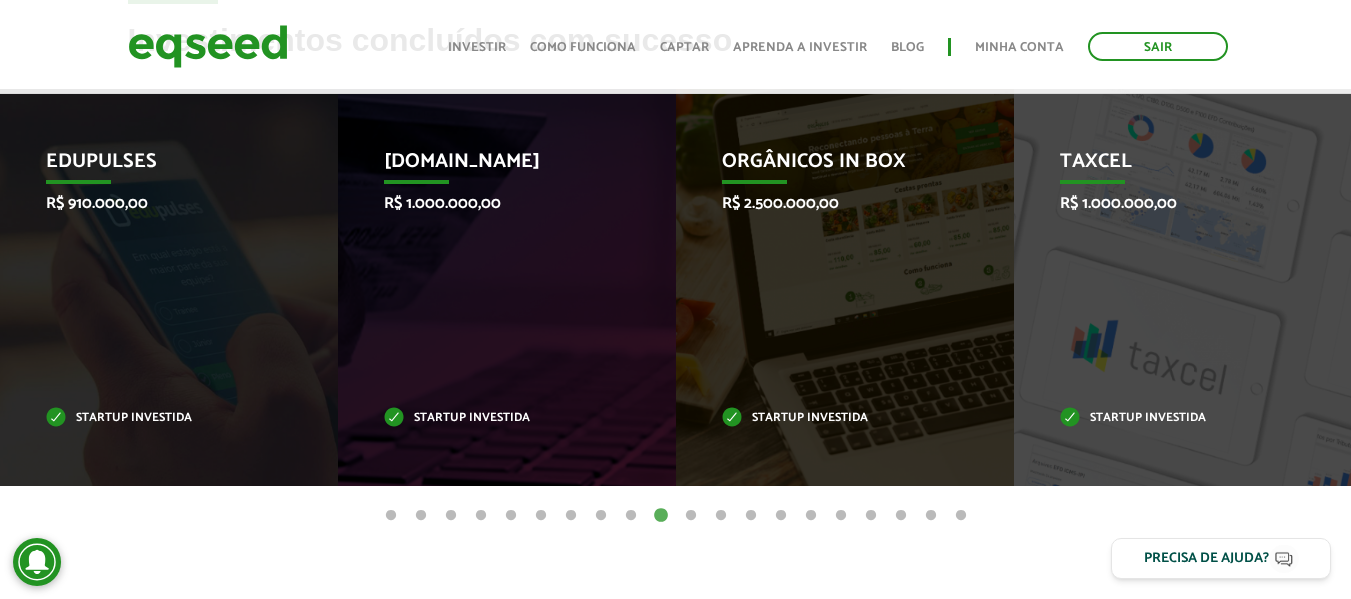 click on "11" at bounding box center [691, 516] 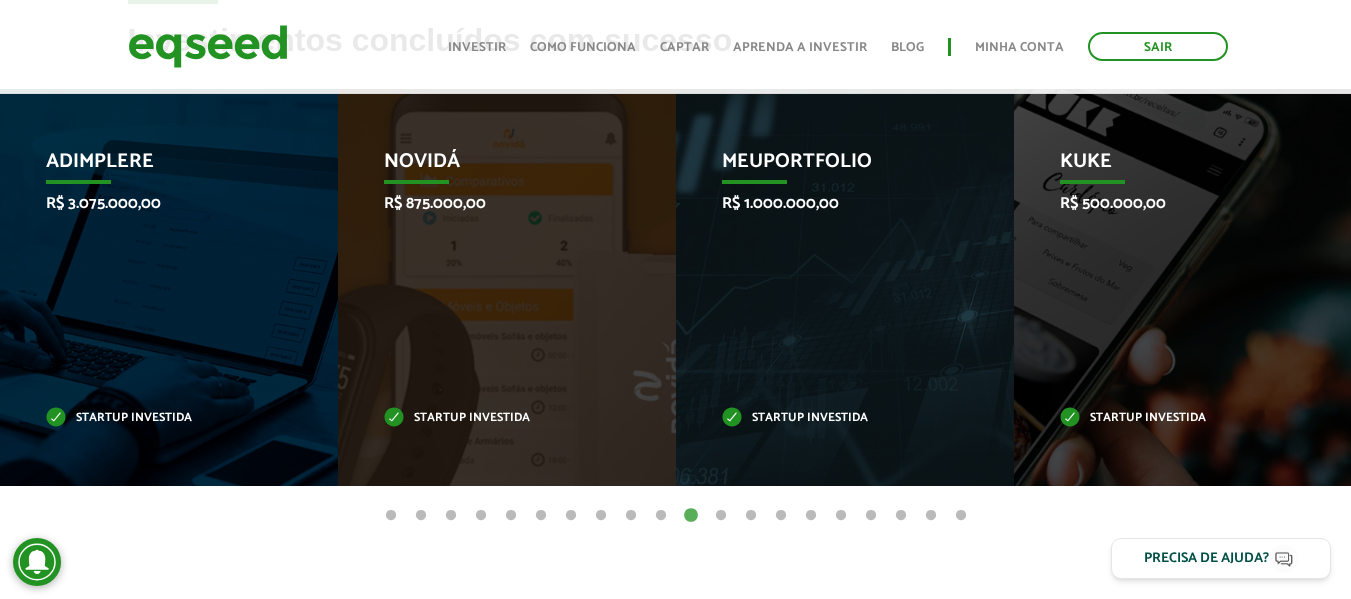 click on "12" at bounding box center [721, 516] 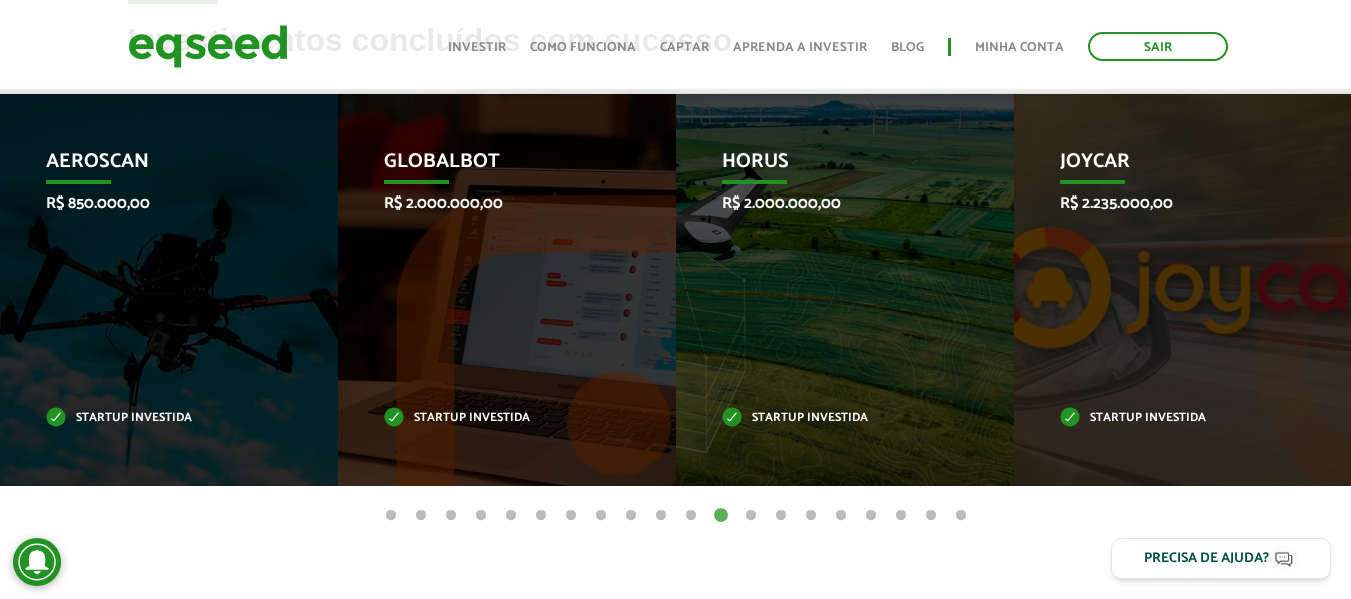 click on "13" at bounding box center (751, 516) 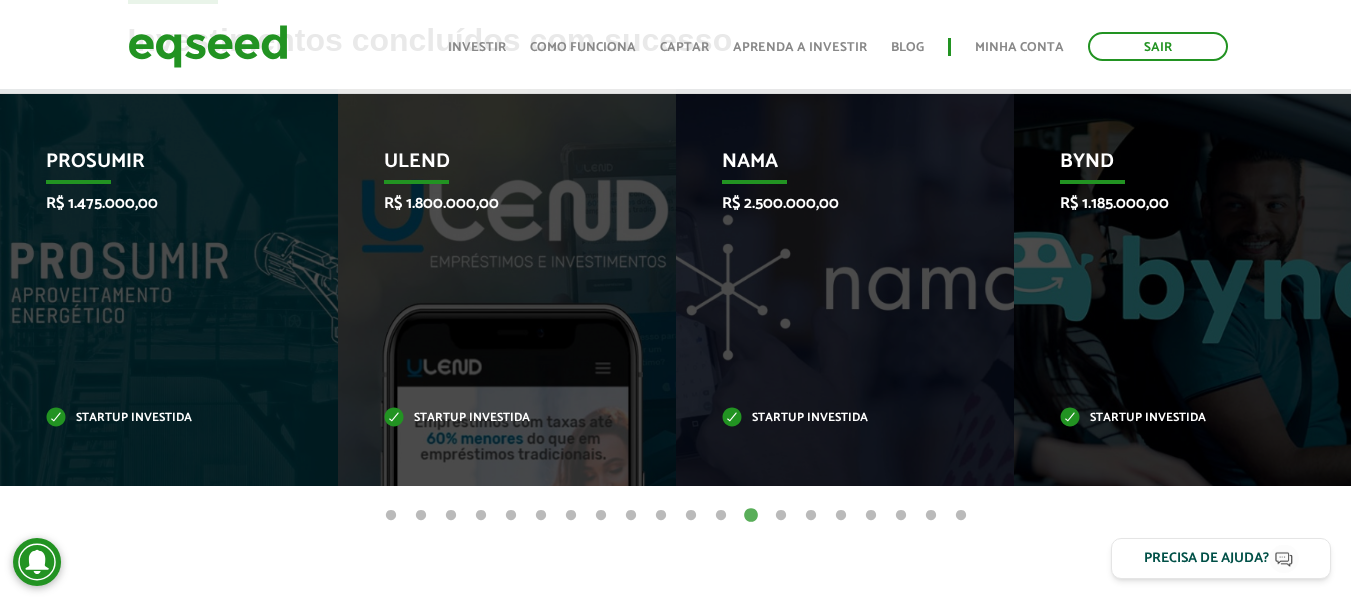 click on "14" at bounding box center (781, 516) 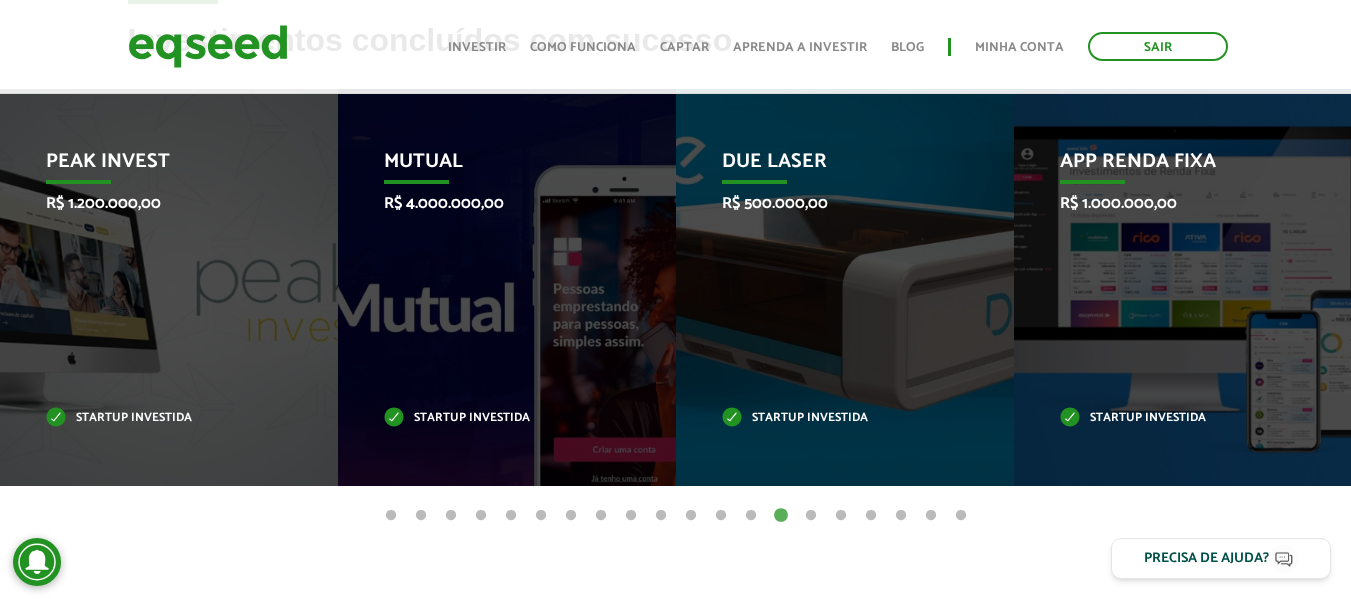 click on "15" at bounding box center (811, 516) 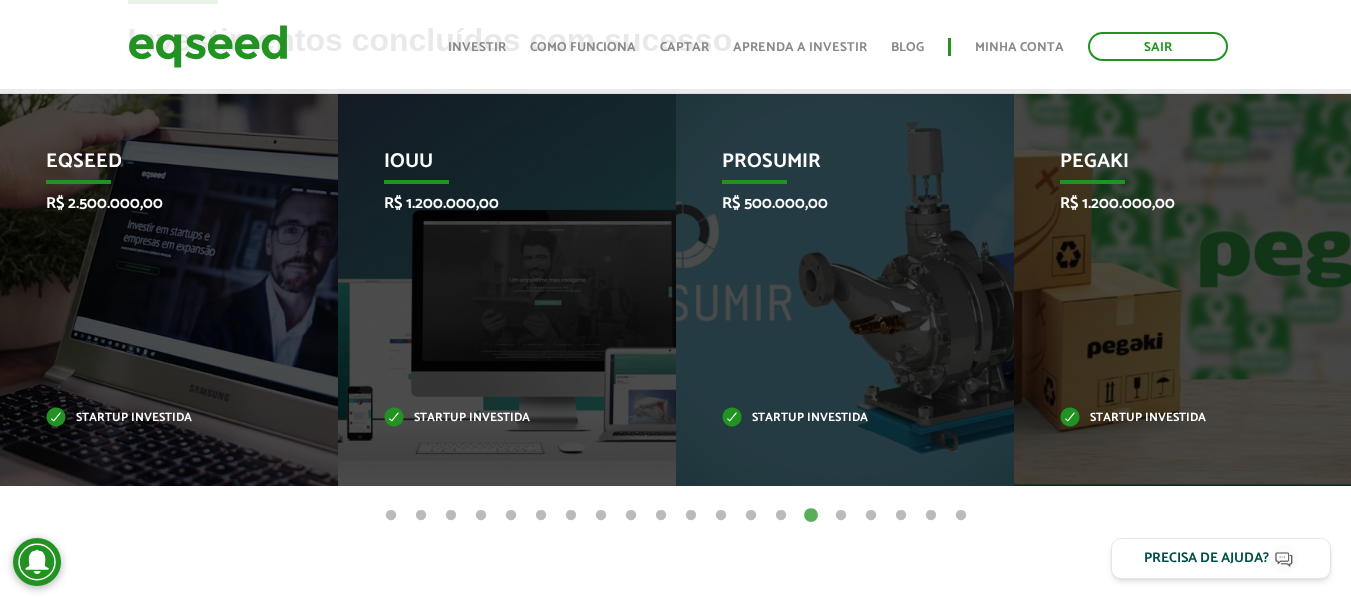 click on "16" at bounding box center [841, 516] 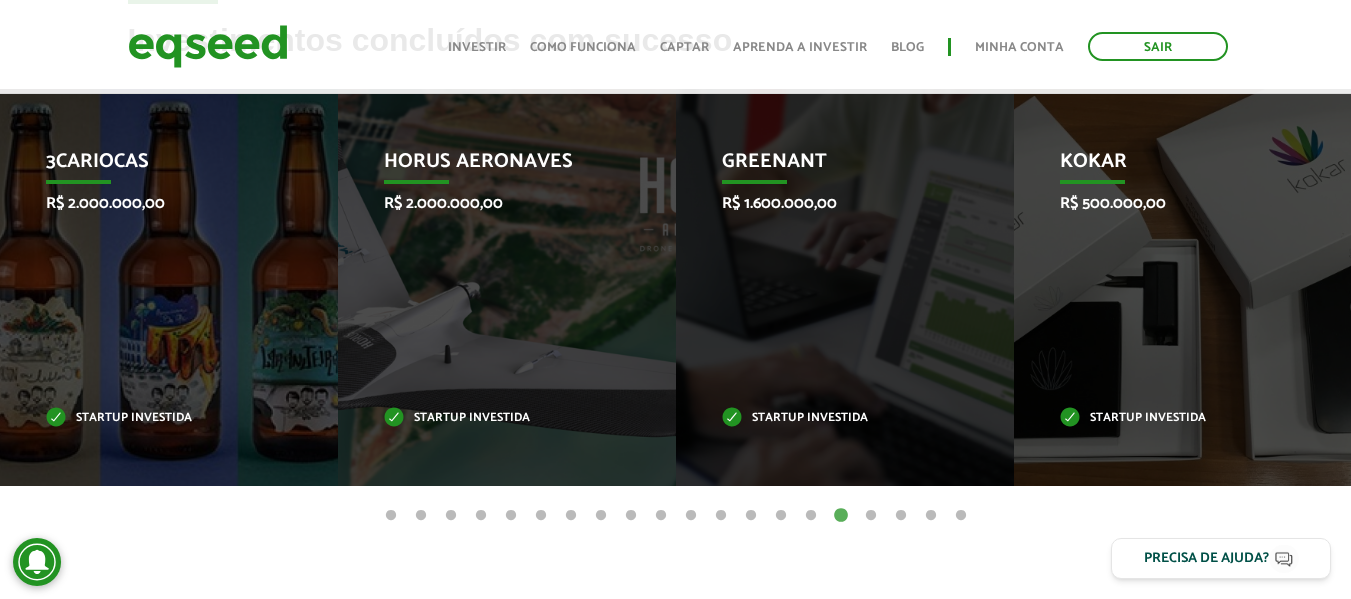 click on "17" at bounding box center [871, 516] 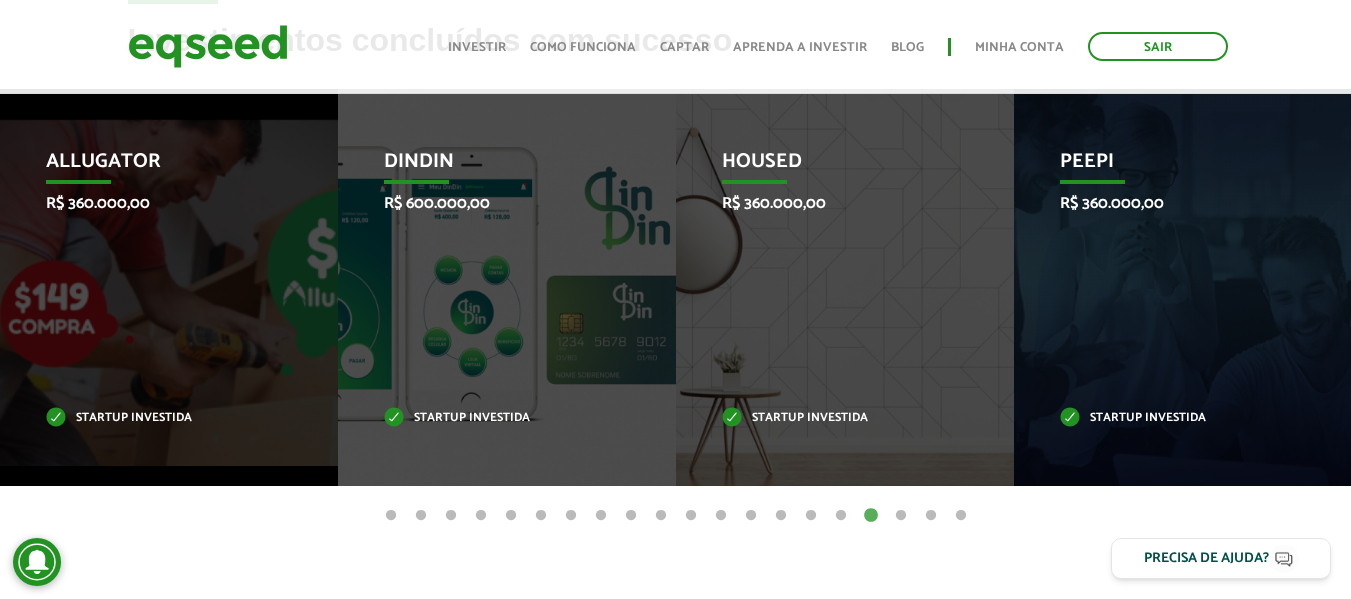 click on "18" at bounding box center [901, 516] 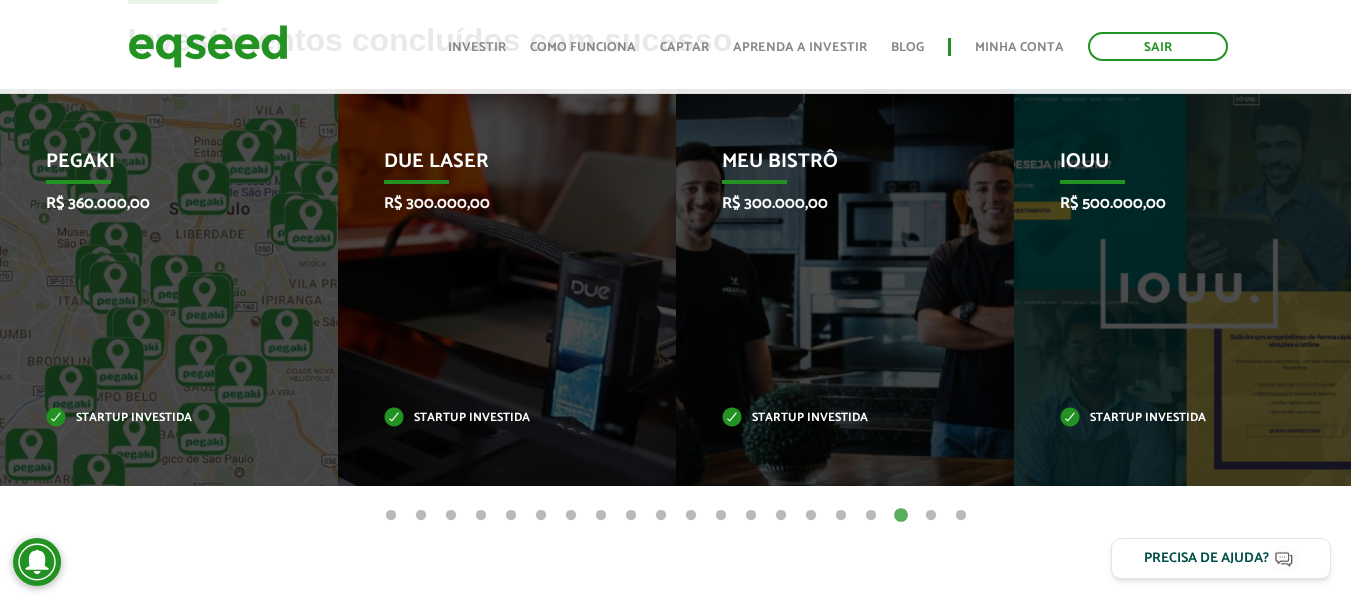 click on "19" at bounding box center (931, 516) 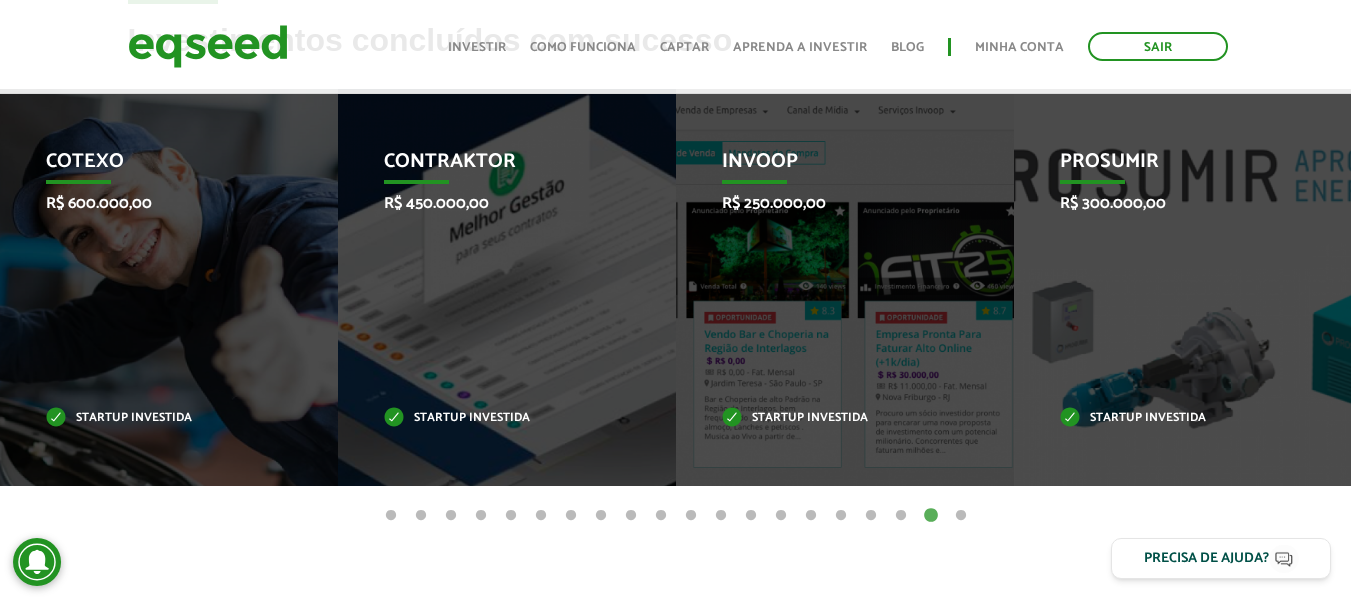 click on "20" at bounding box center [961, 516] 